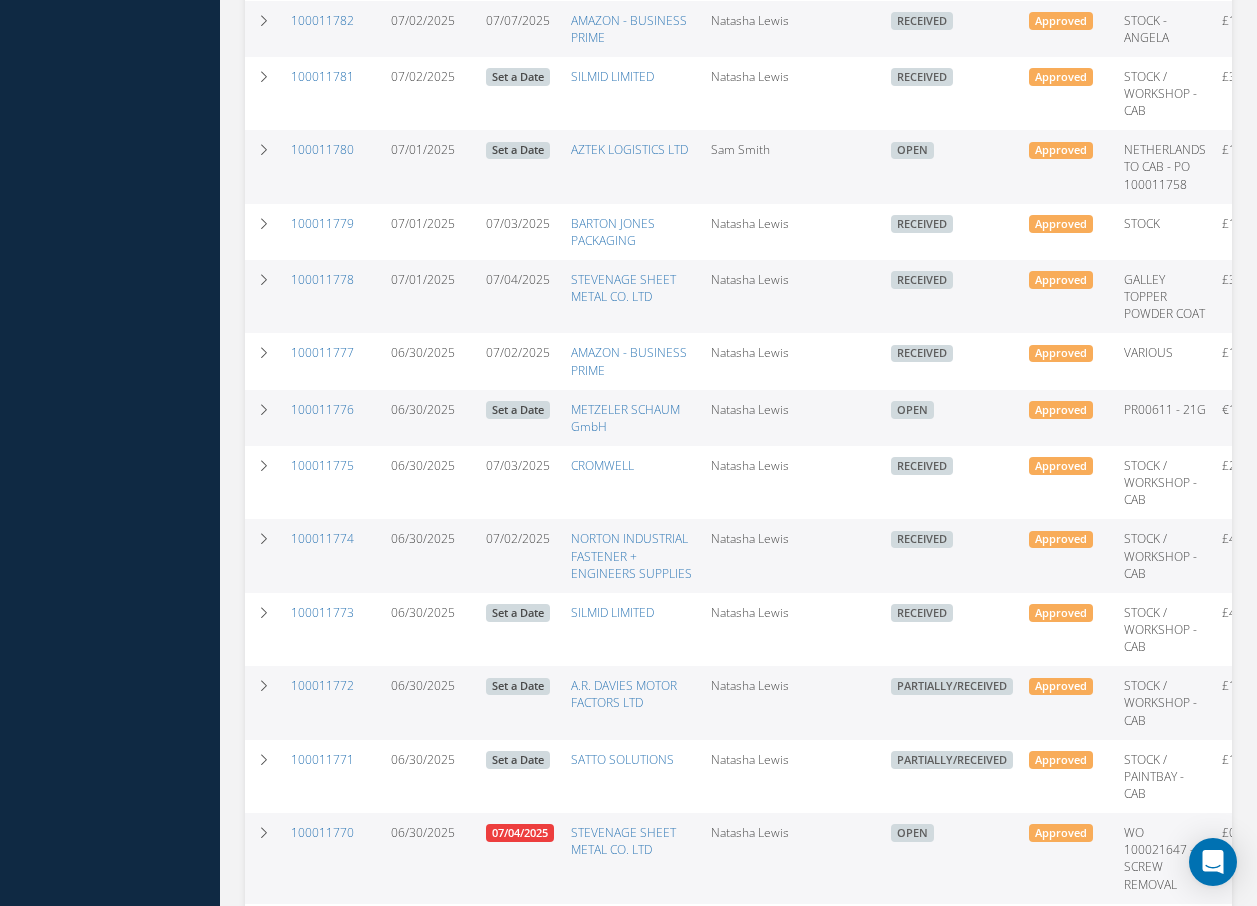 scroll, scrollTop: 900, scrollLeft: 0, axis: vertical 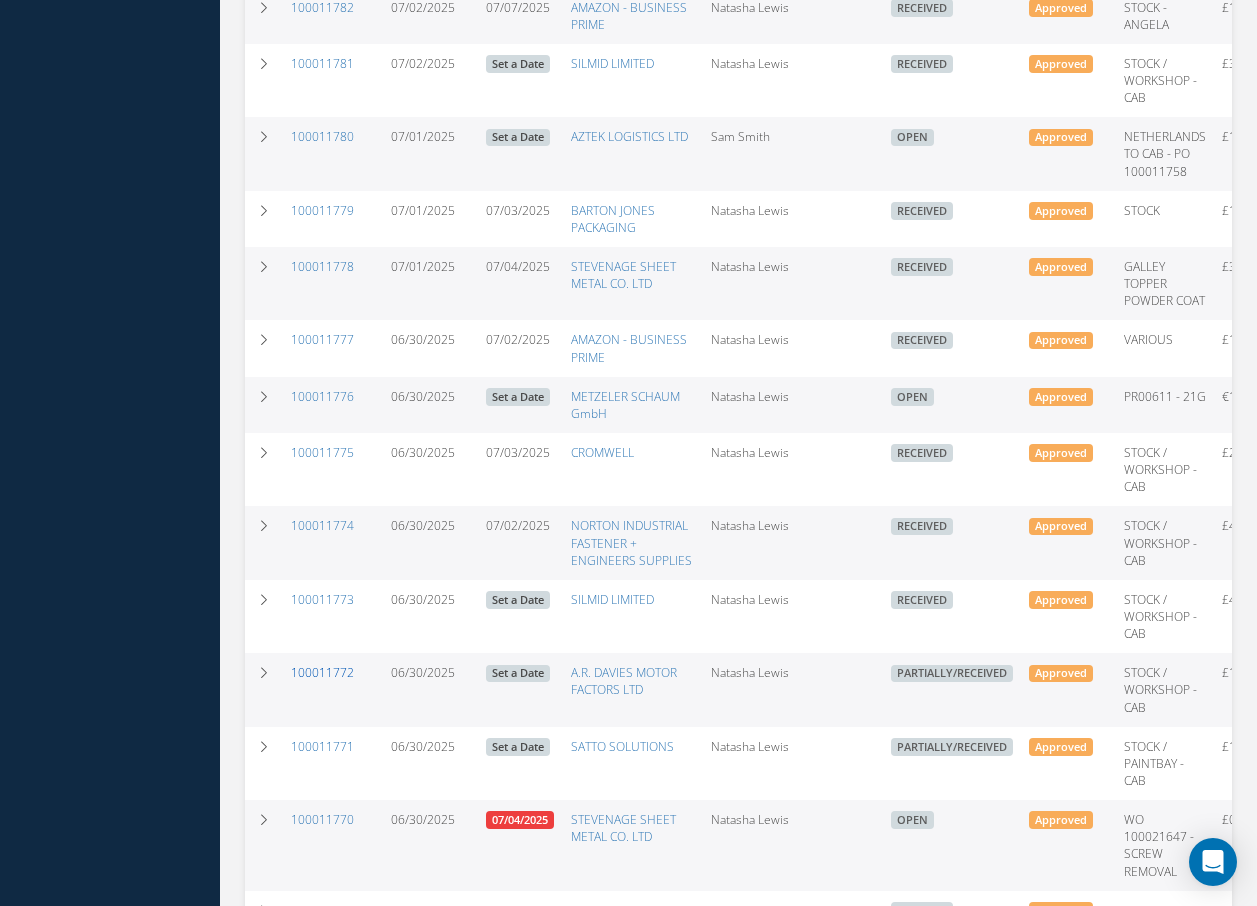 click on "100011772" at bounding box center [322, 672] 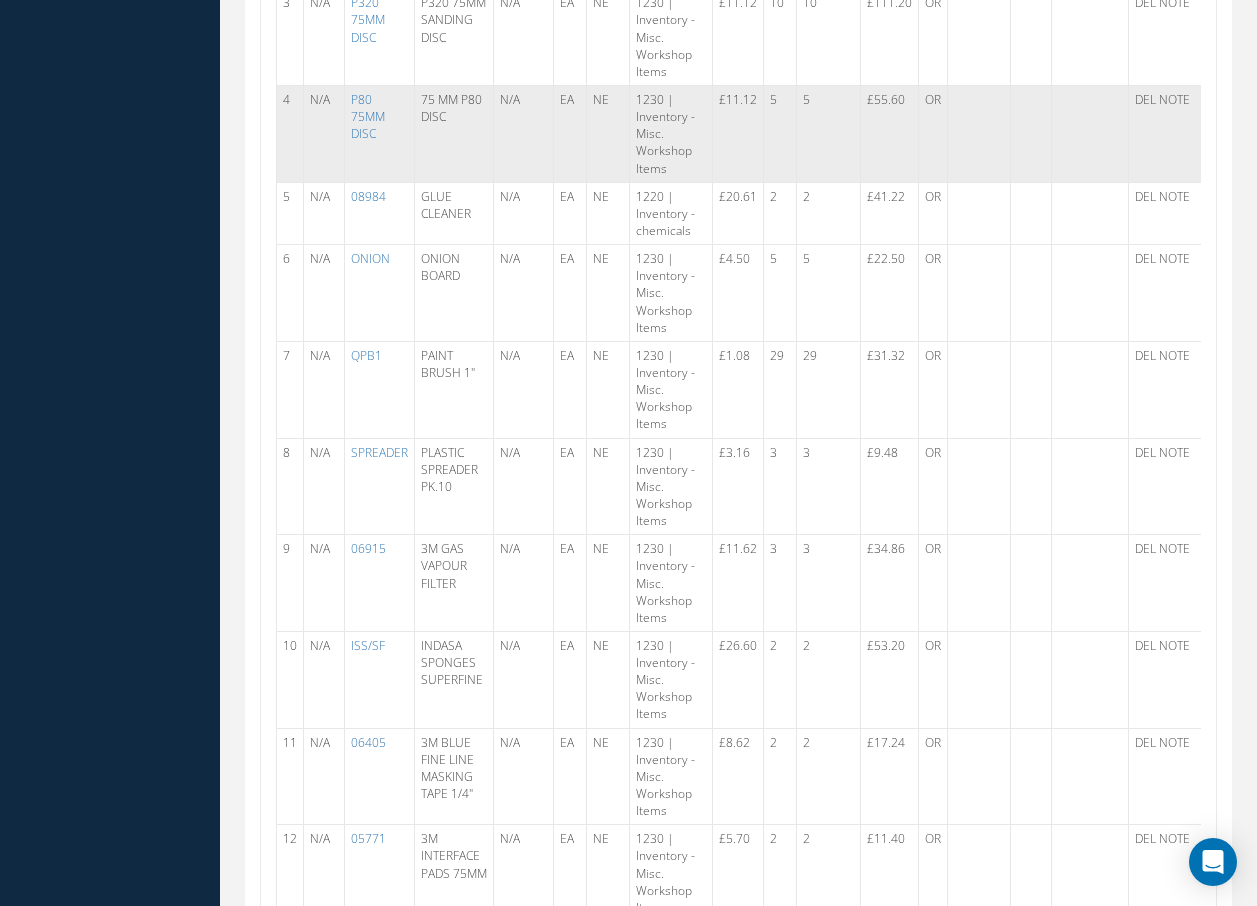 scroll, scrollTop: 1300, scrollLeft: 0, axis: vertical 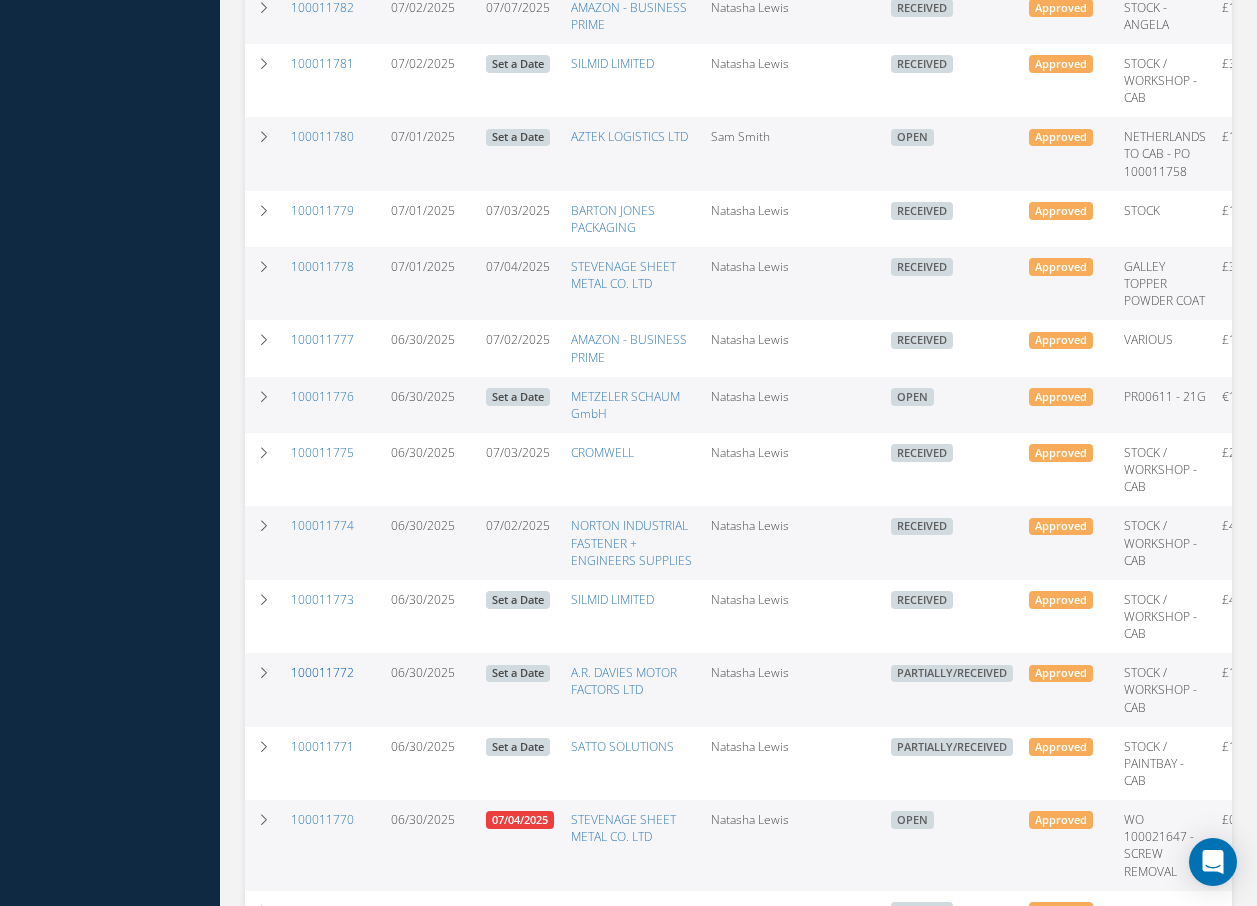 click on "100011772" at bounding box center (322, 672) 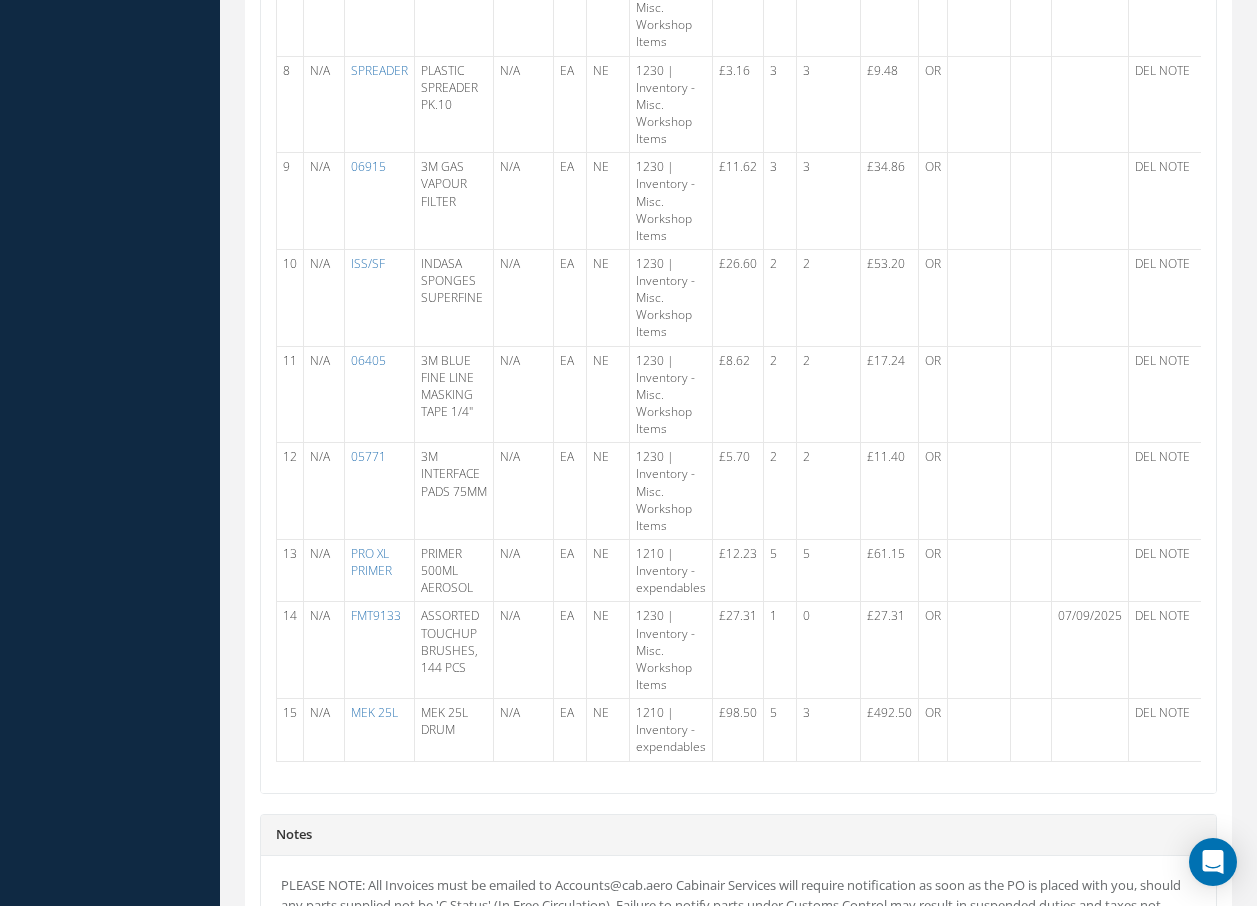 scroll, scrollTop: 1300, scrollLeft: 0, axis: vertical 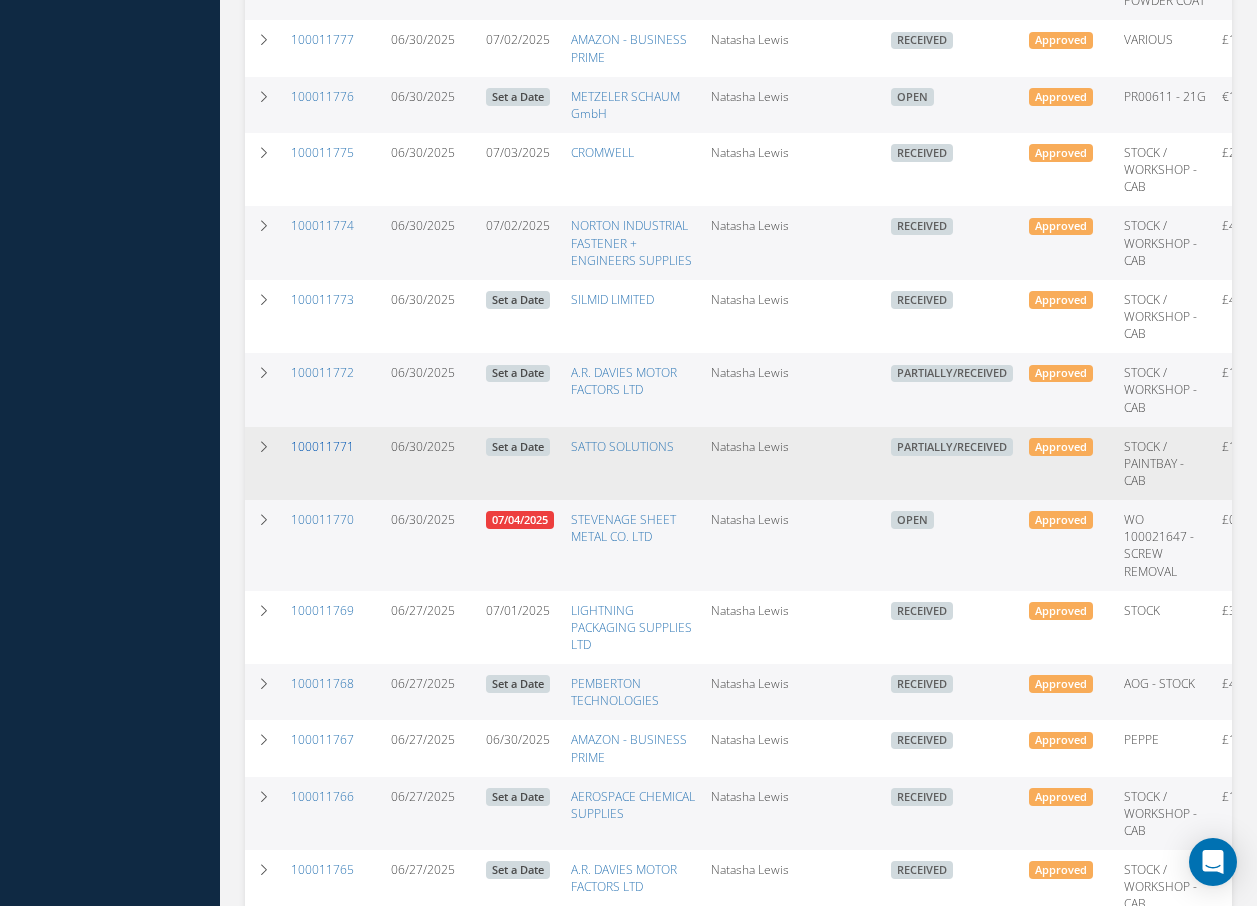click on "100011771" at bounding box center (322, 446) 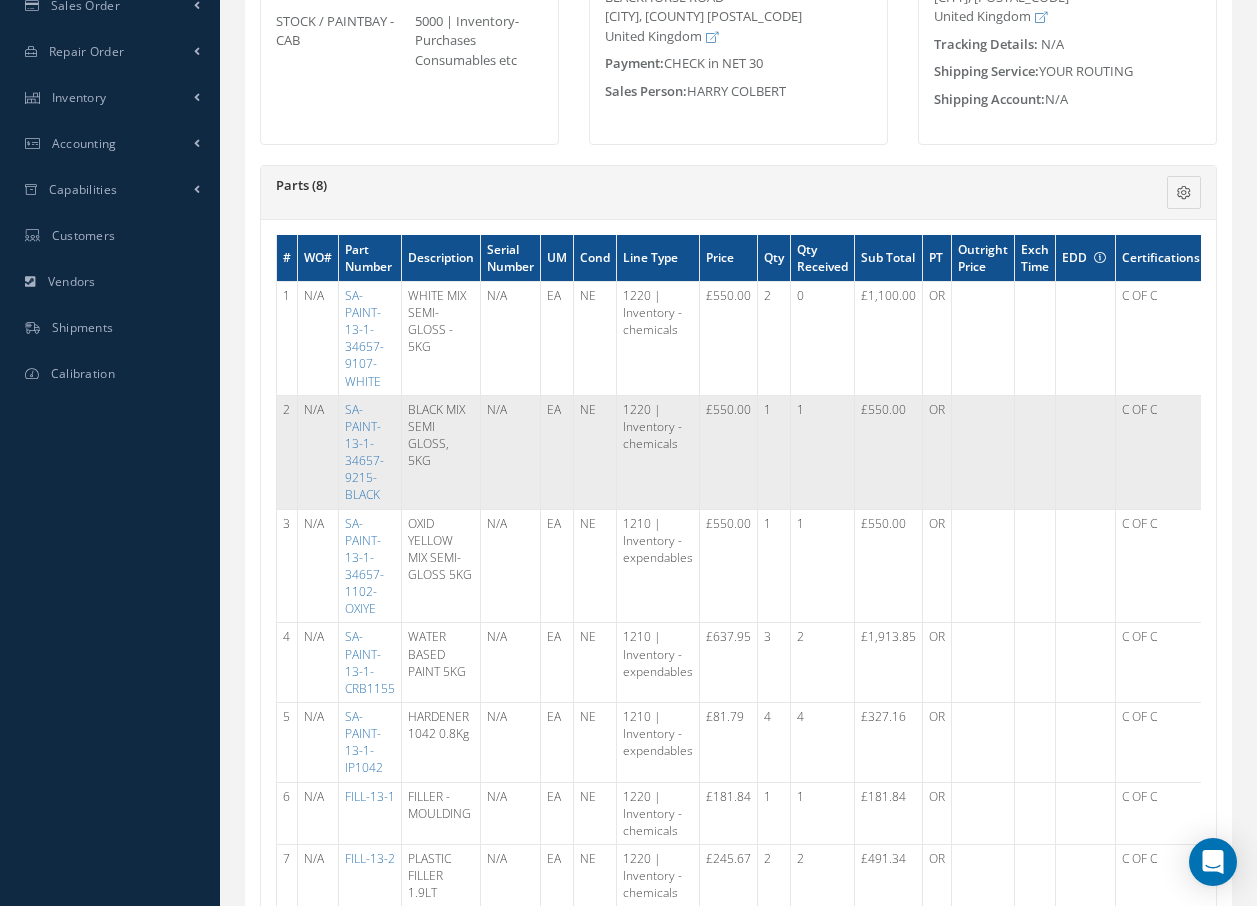 scroll, scrollTop: 400, scrollLeft: 0, axis: vertical 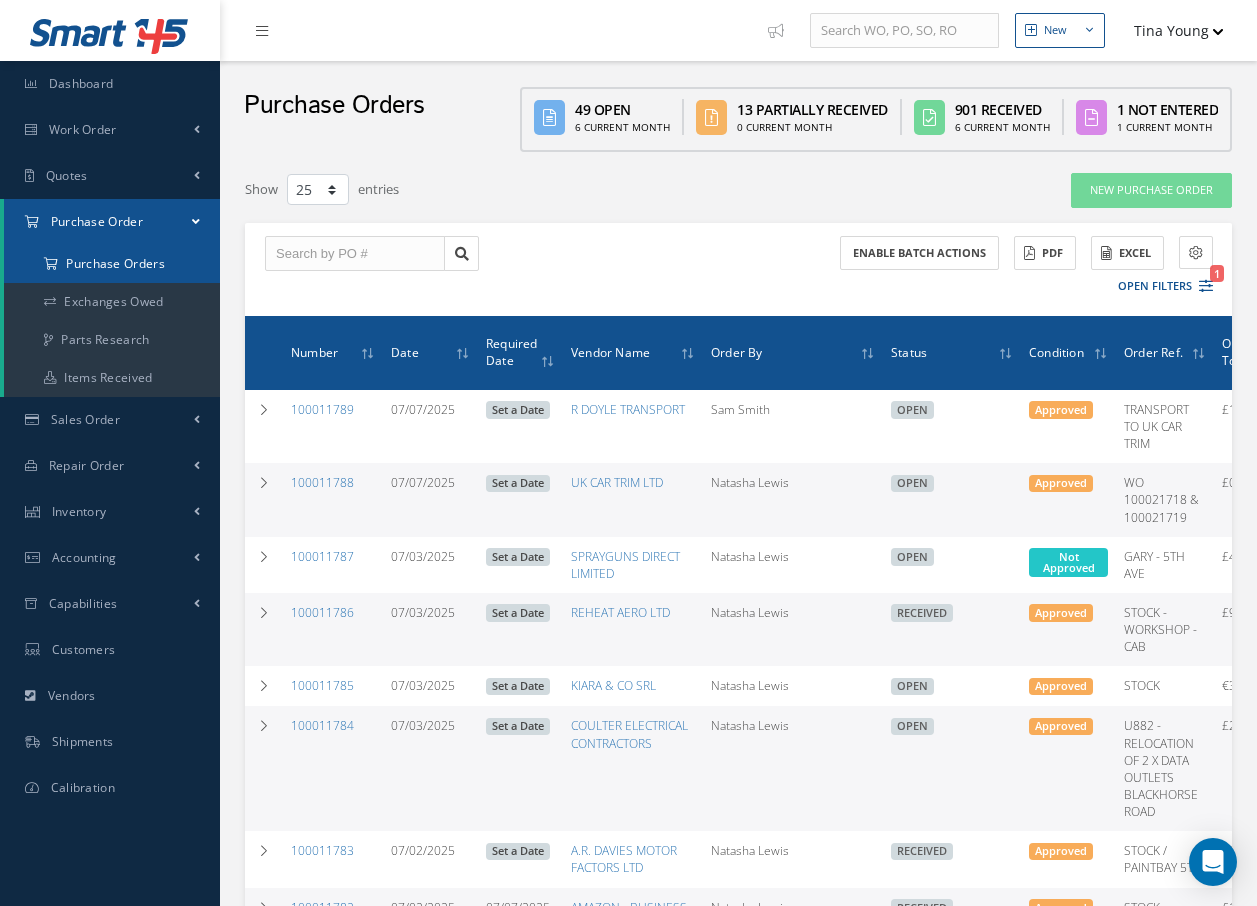 click on "Purchase Orders" at bounding box center [112, 264] 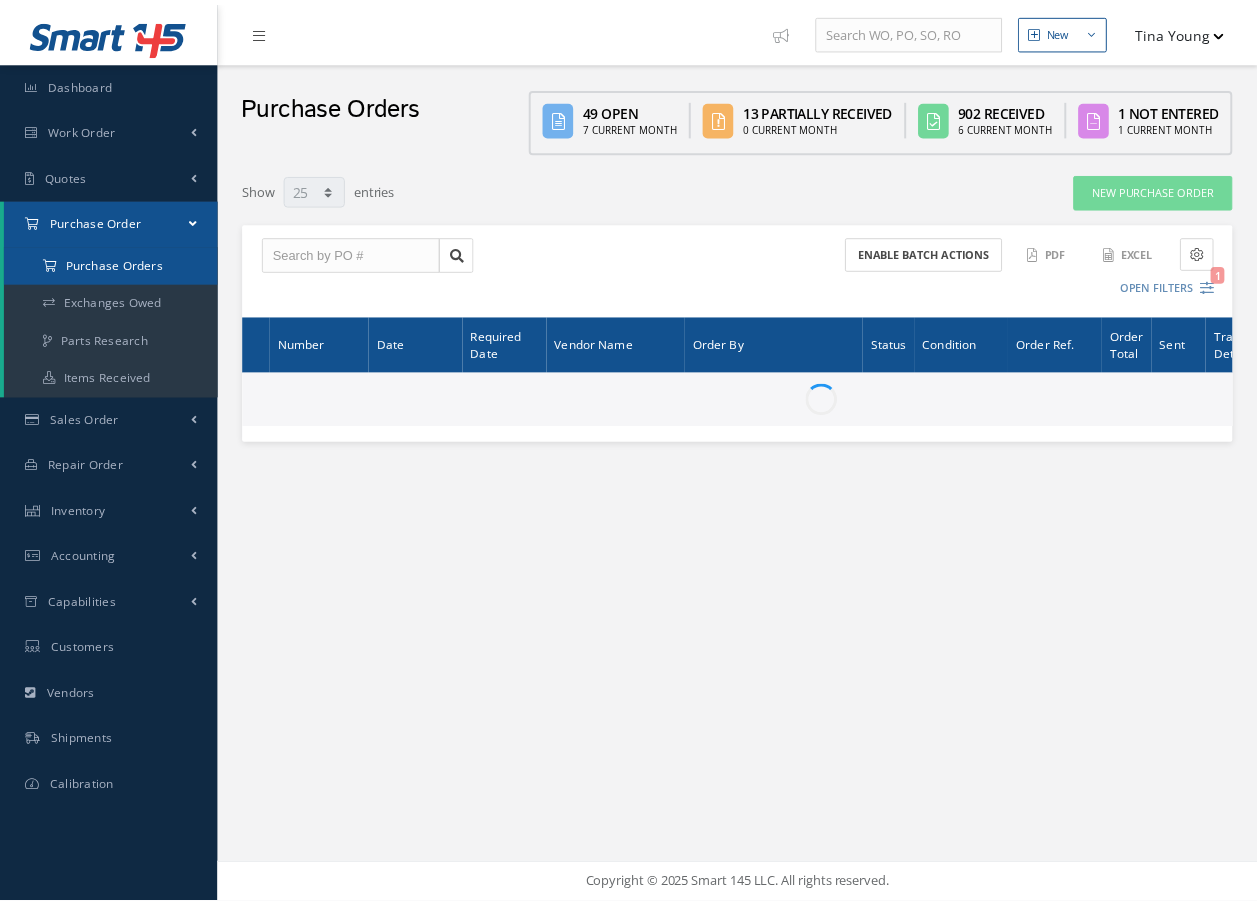 scroll, scrollTop: 0, scrollLeft: 0, axis: both 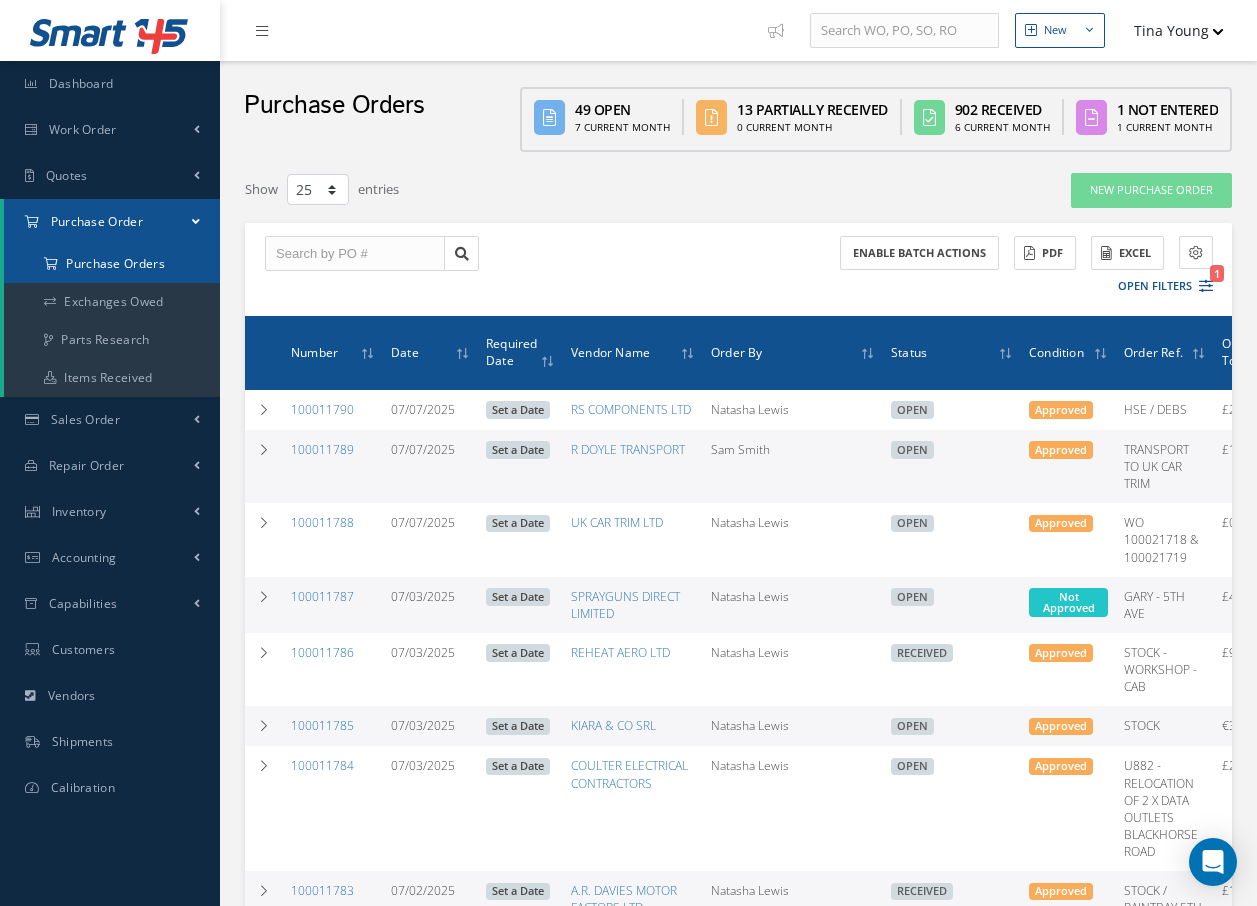 click on "Purchase Orders" at bounding box center [112, 264] 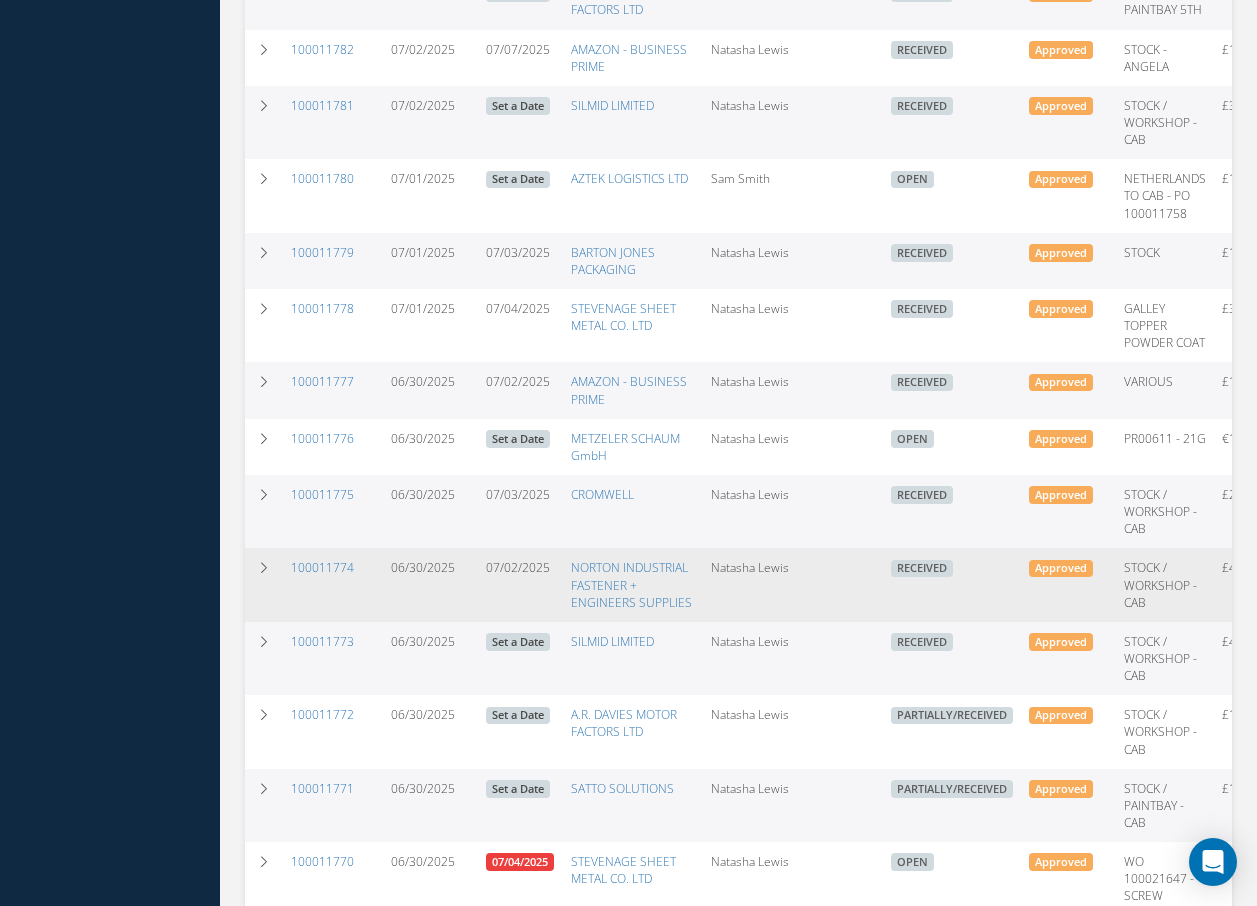 scroll, scrollTop: 900, scrollLeft: 0, axis: vertical 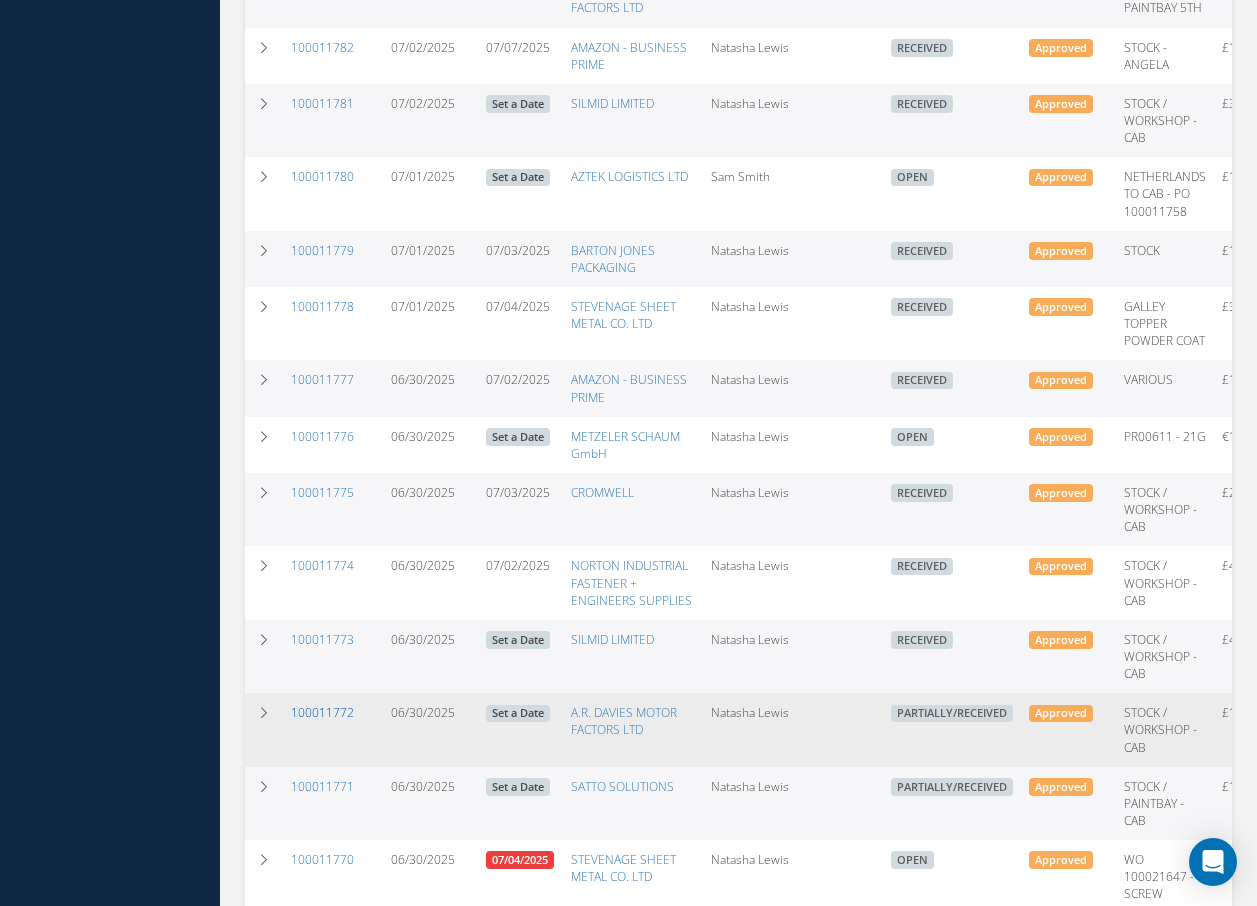 click on "100011772" at bounding box center (322, 712) 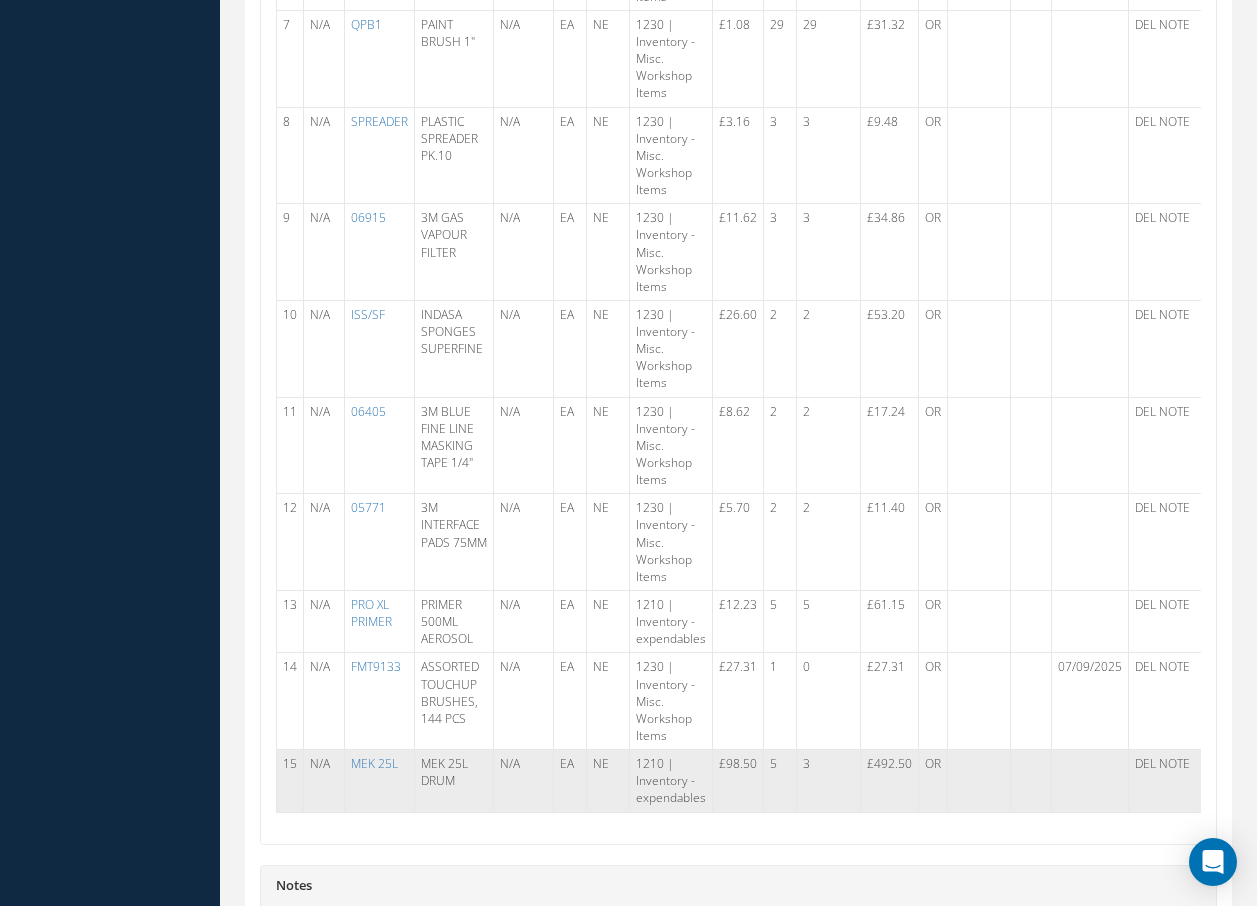 scroll, scrollTop: 1300, scrollLeft: 0, axis: vertical 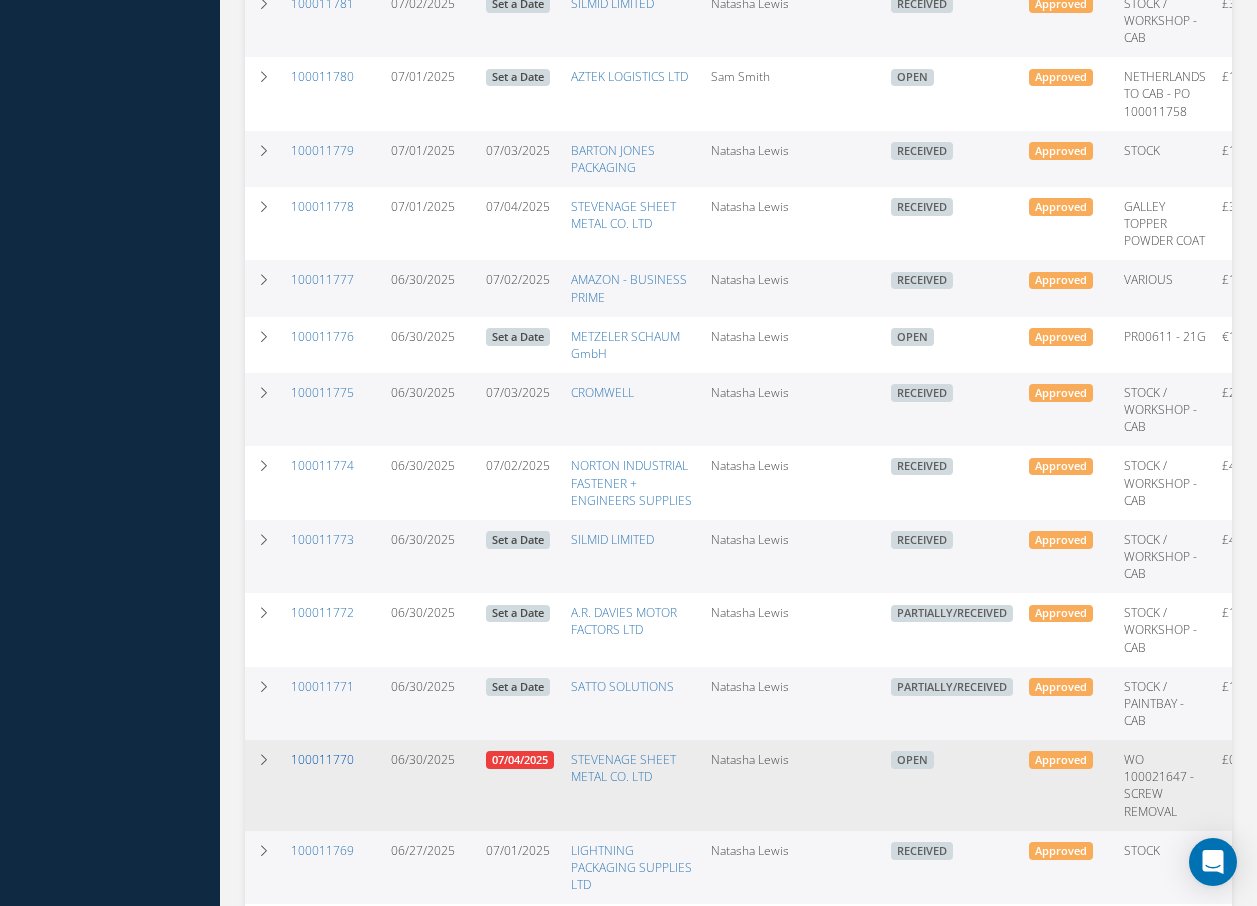 click on "100011770" at bounding box center [322, 759] 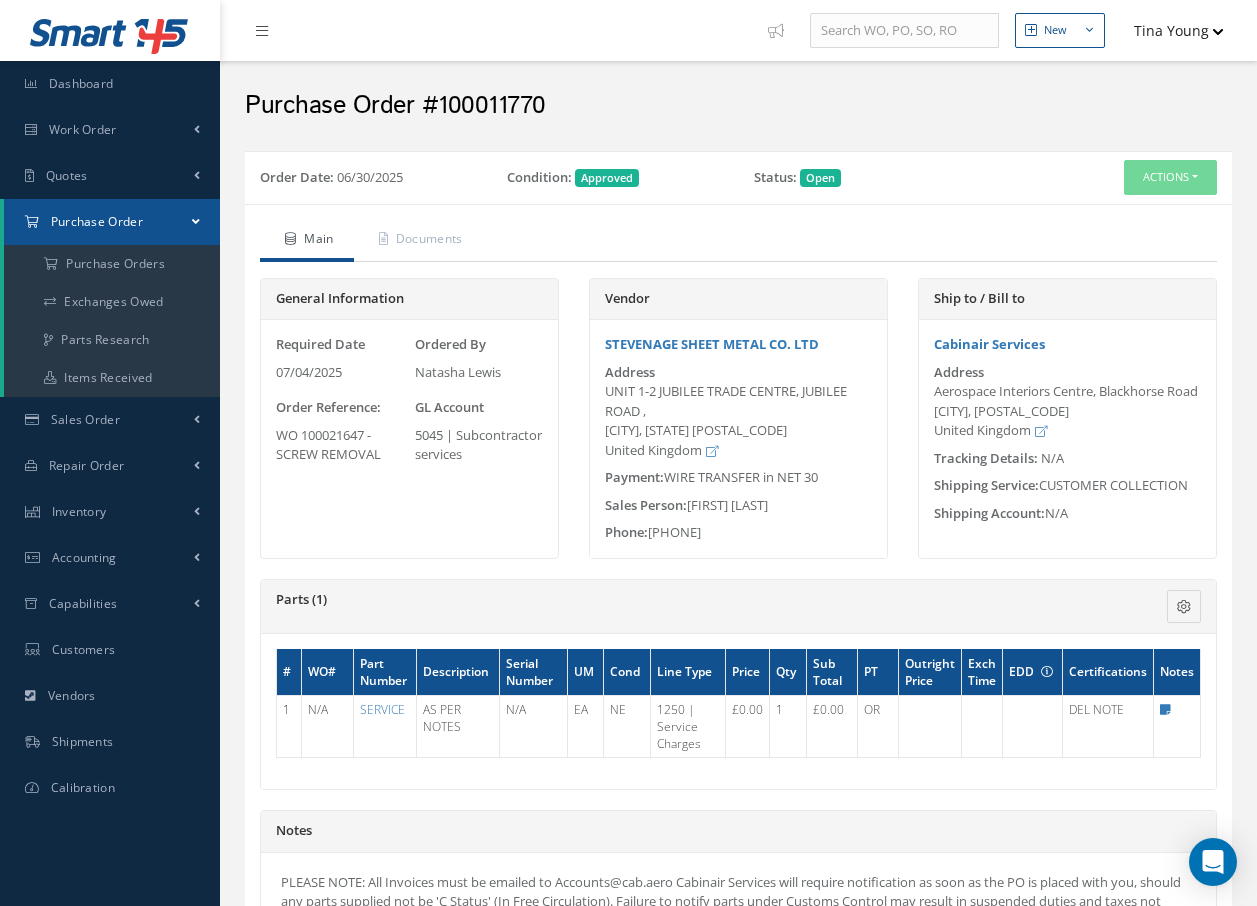 scroll, scrollTop: 0, scrollLeft: 0, axis: both 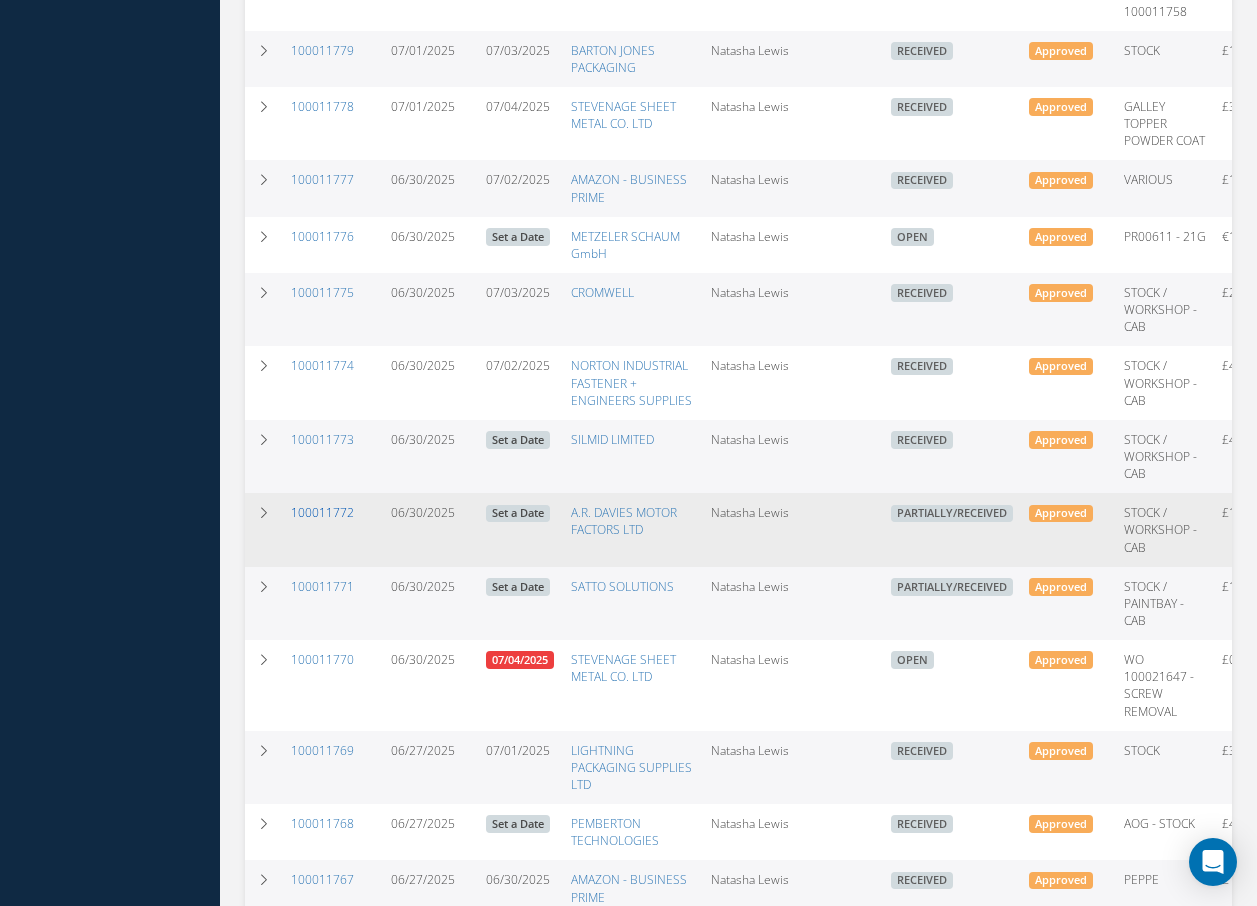 click on "100011772" at bounding box center [322, 512] 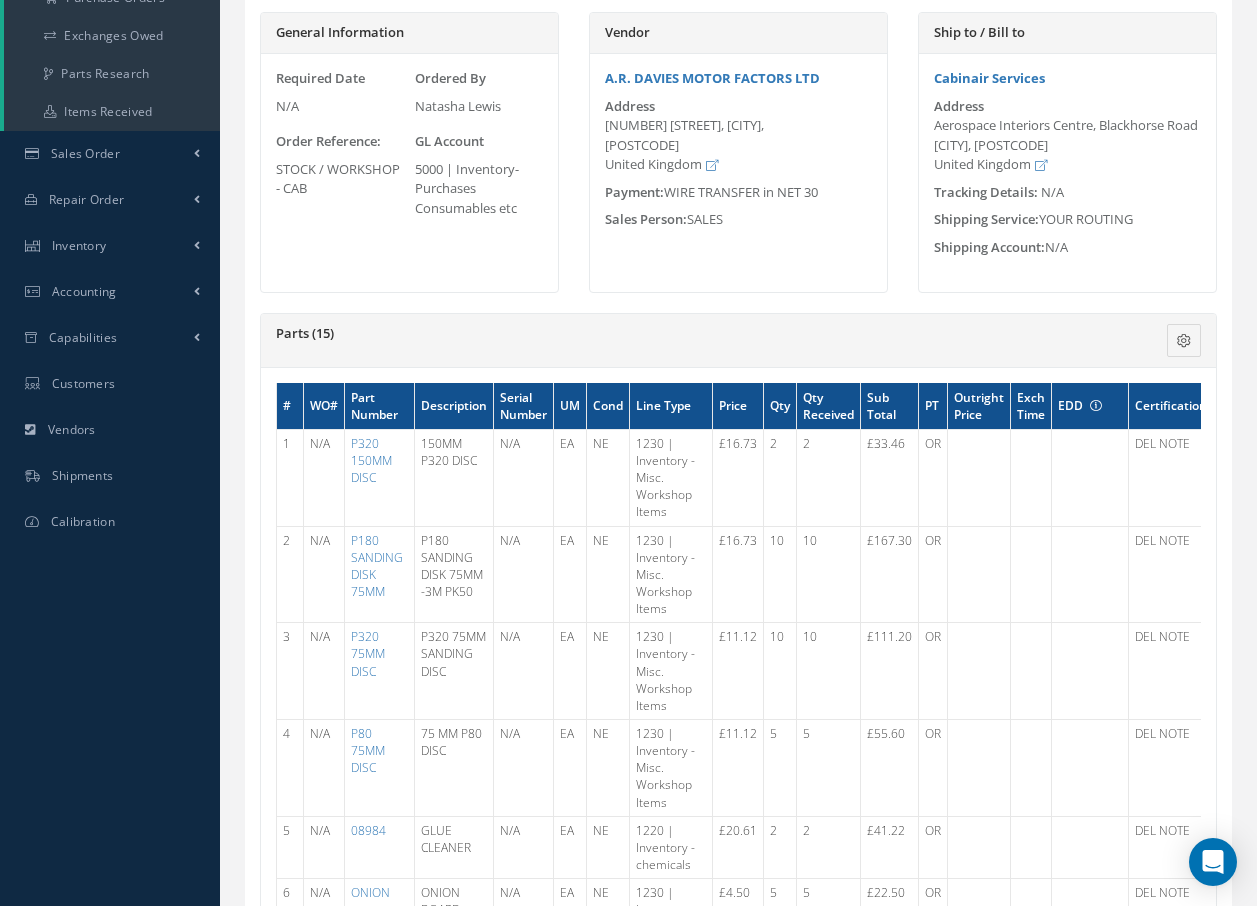 scroll, scrollTop: 300, scrollLeft: 0, axis: vertical 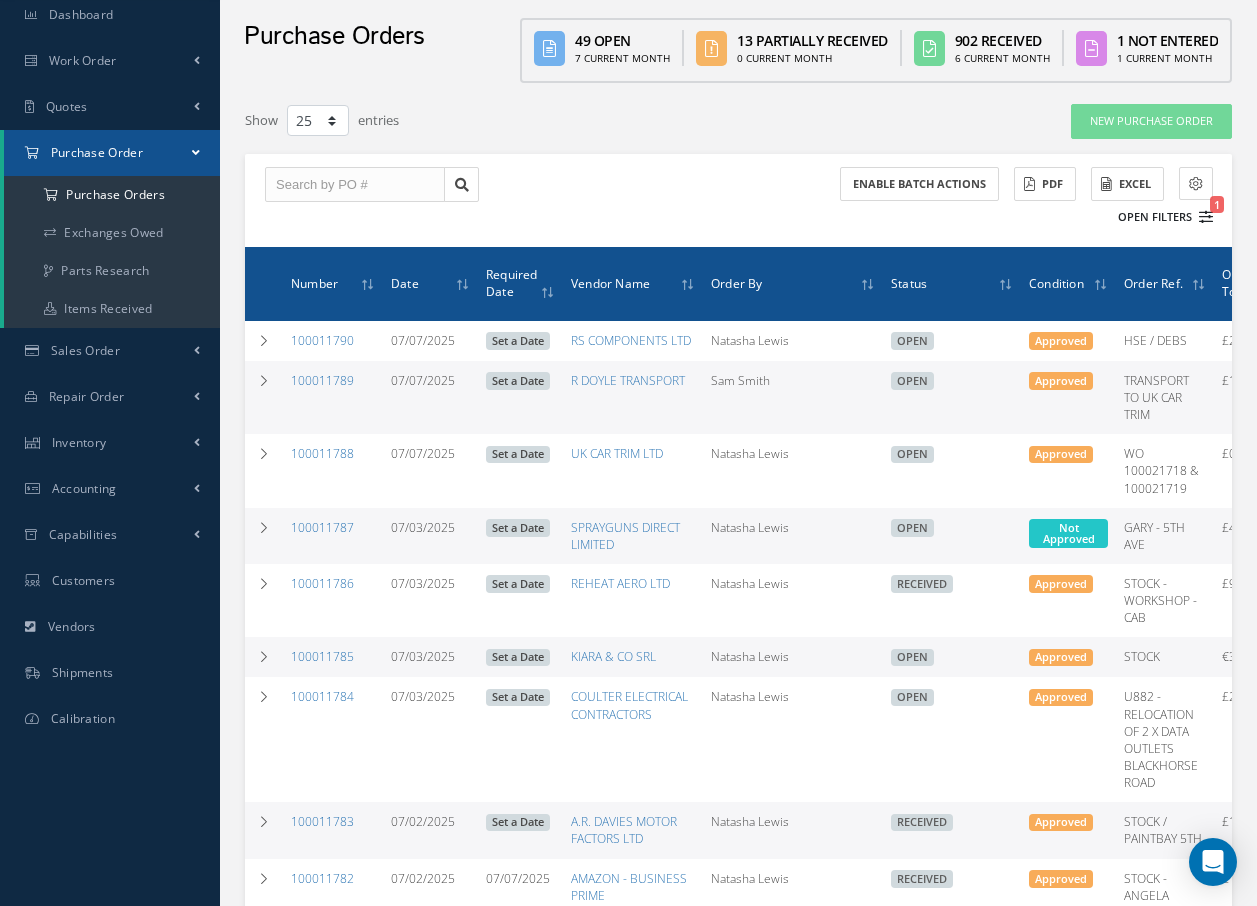 click on "Open Filters
1" at bounding box center [1156, 217] 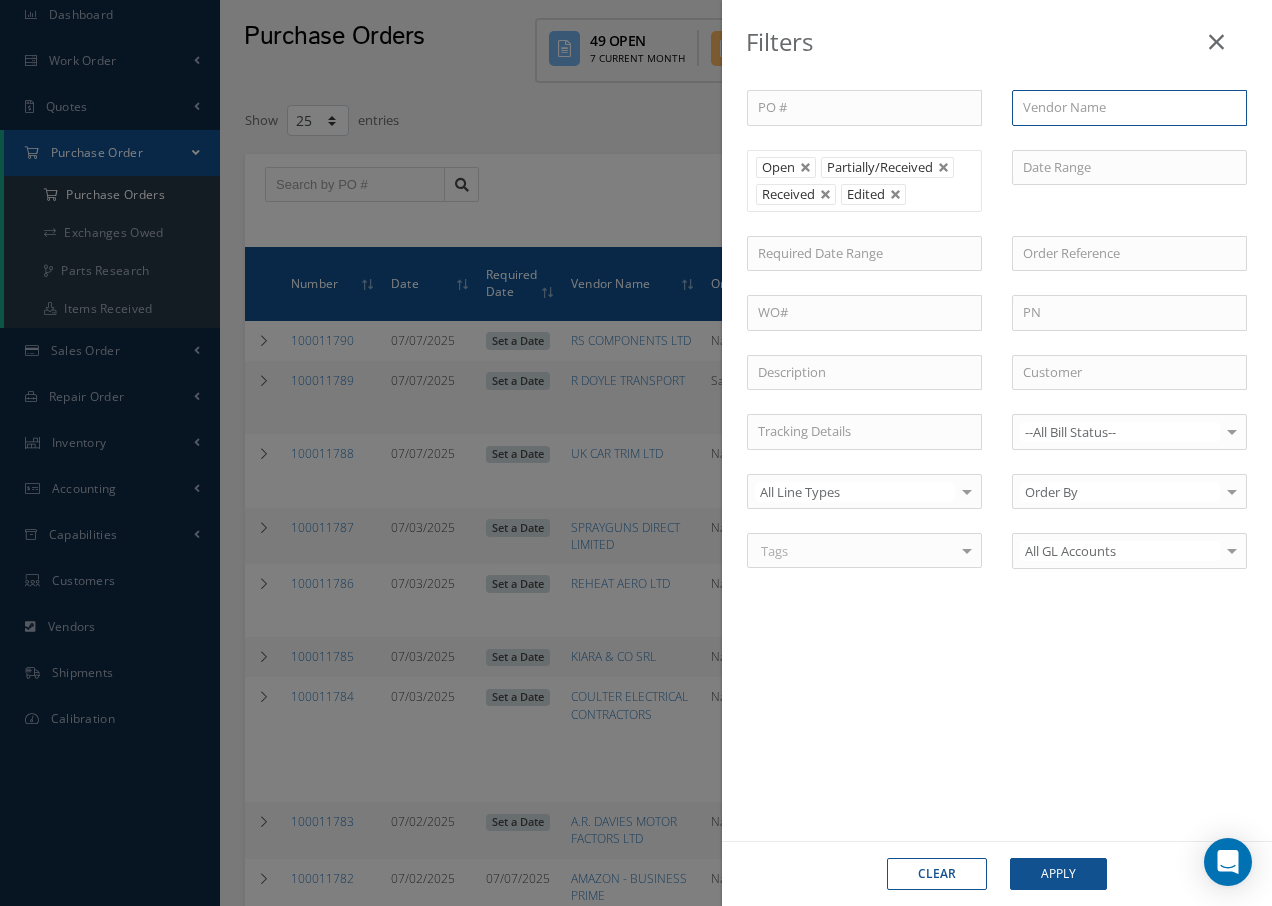 click at bounding box center (1129, 108) 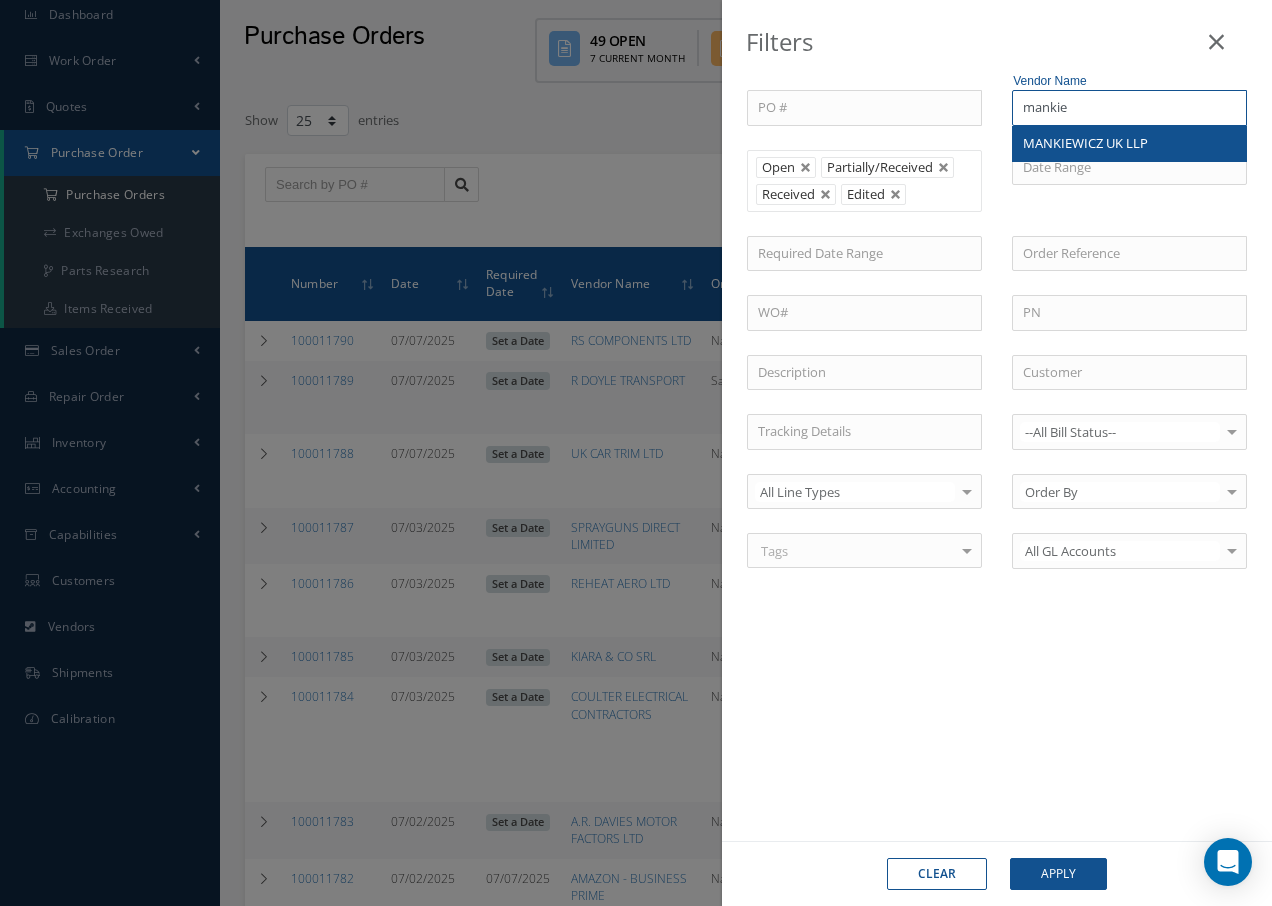 type on "mankie" 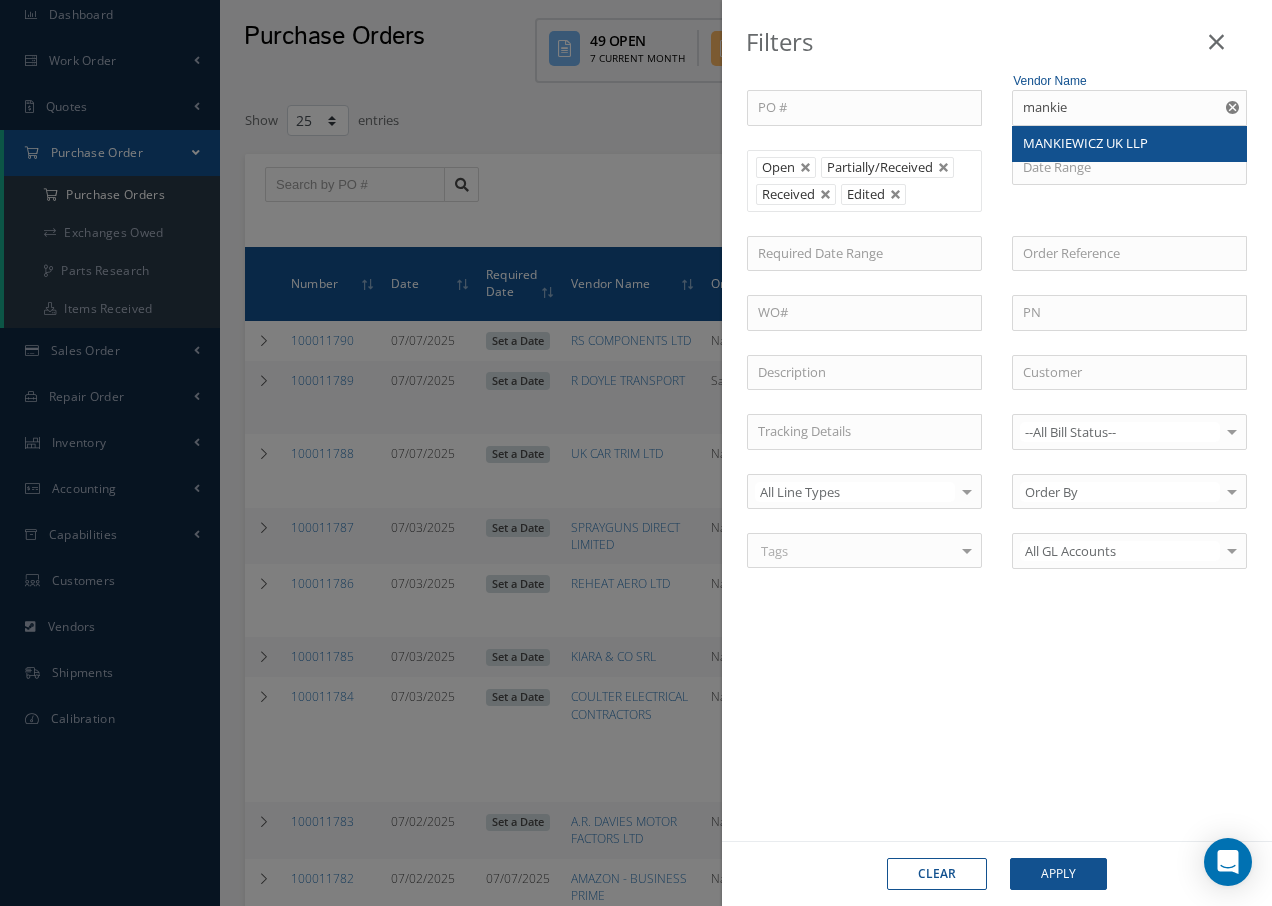 click on "MANKIEWICZ UK LLP" at bounding box center (1129, 144) 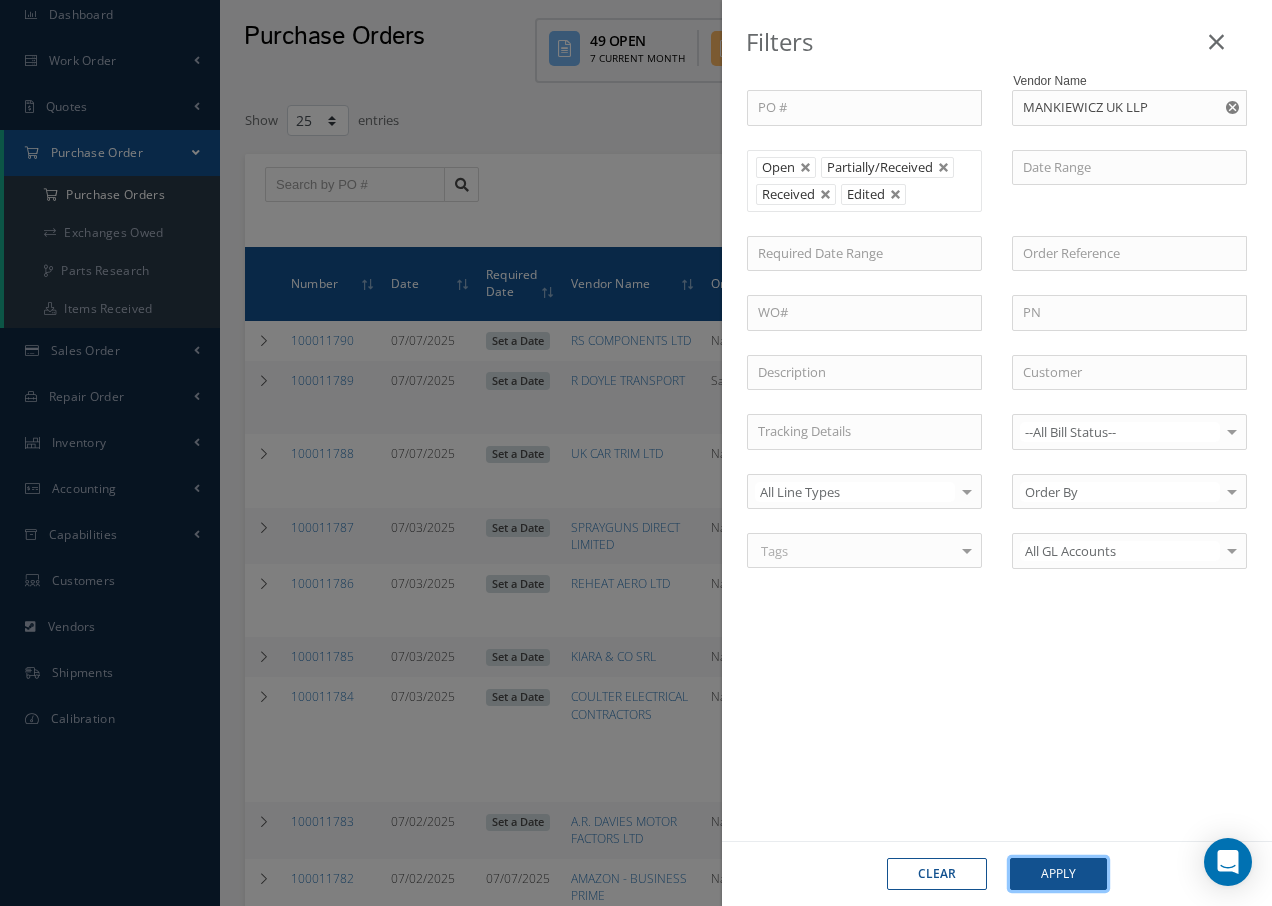 click on "Apply" at bounding box center [1058, 874] 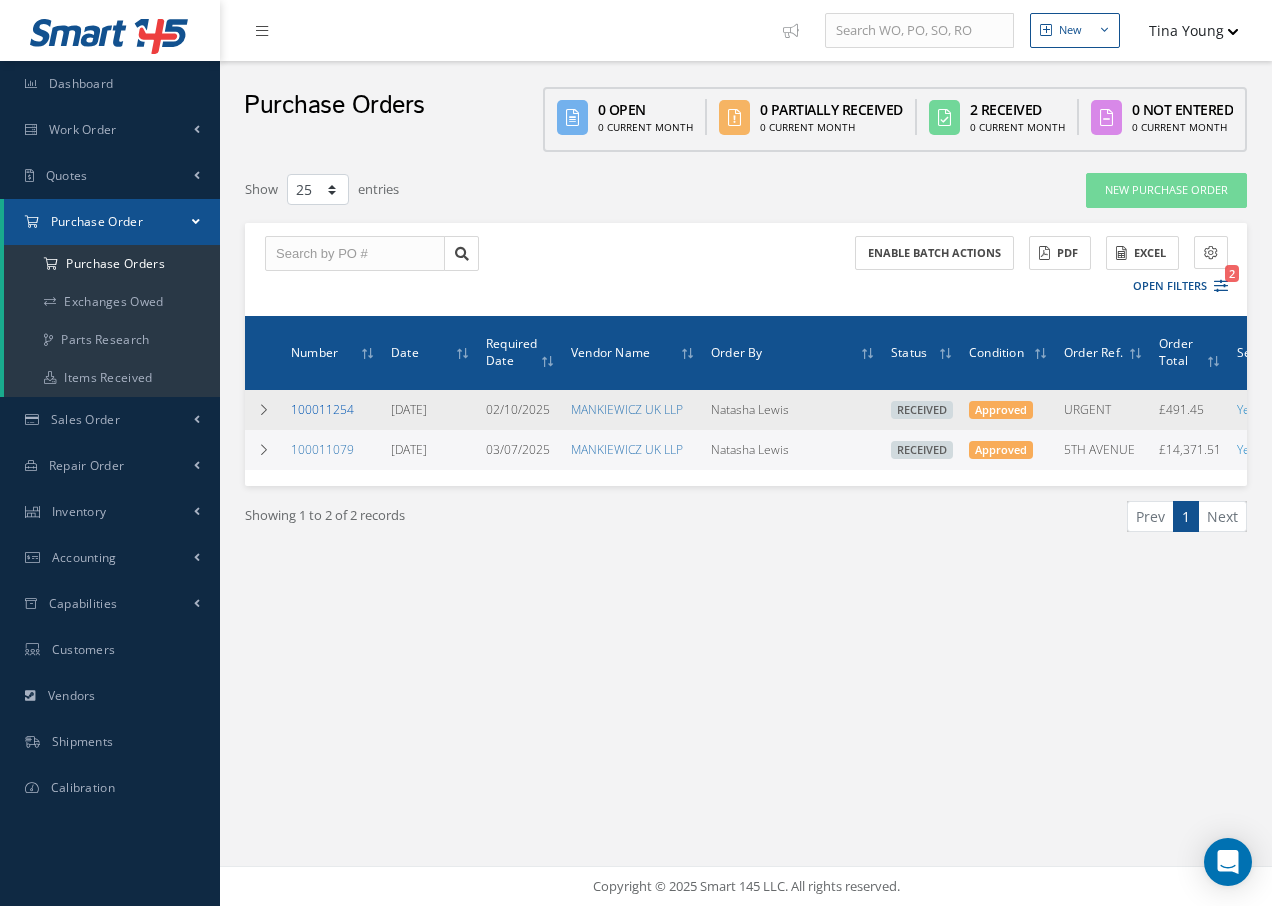click on "100011254" at bounding box center (322, 409) 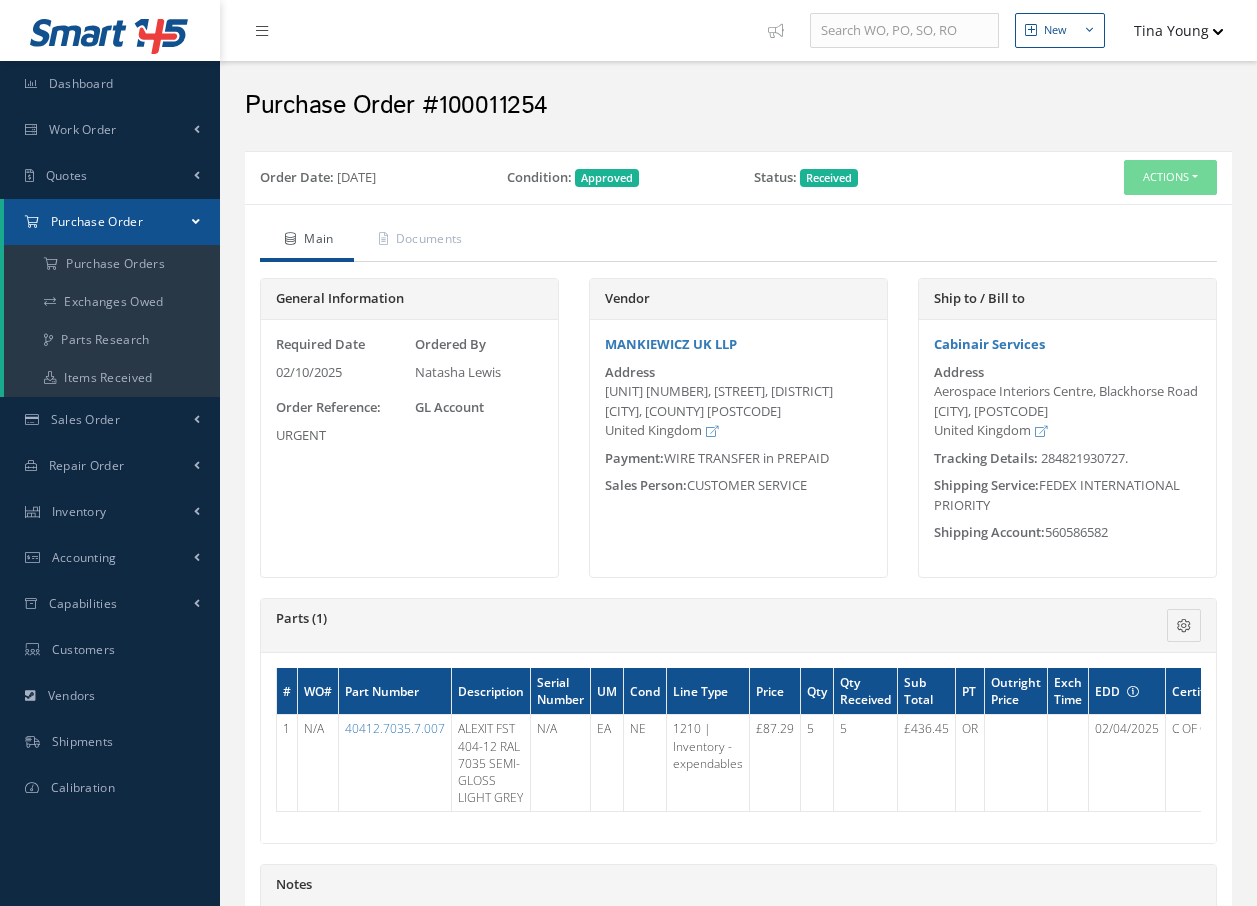 scroll, scrollTop: 0, scrollLeft: 0, axis: both 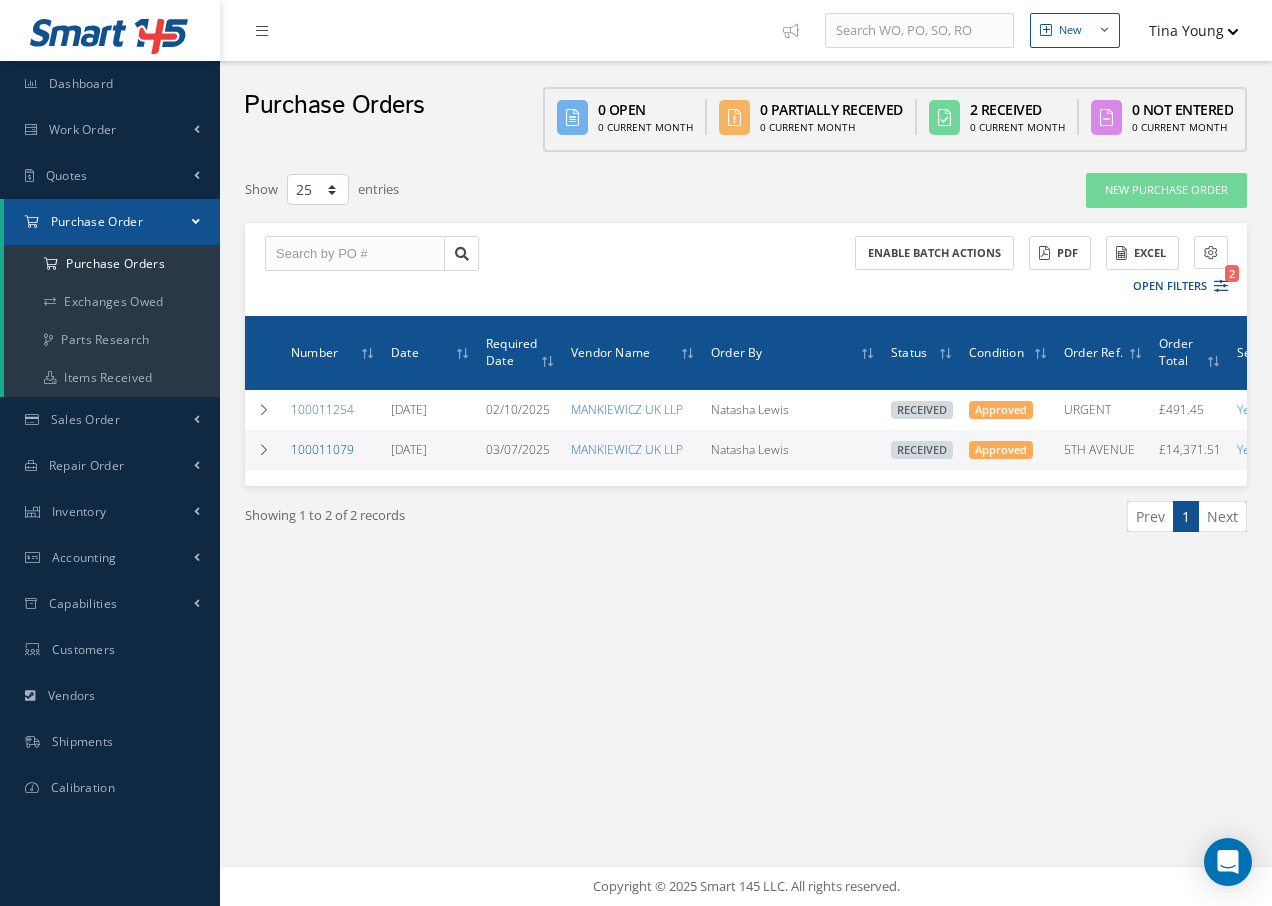 click on "100011079" at bounding box center [322, 449] 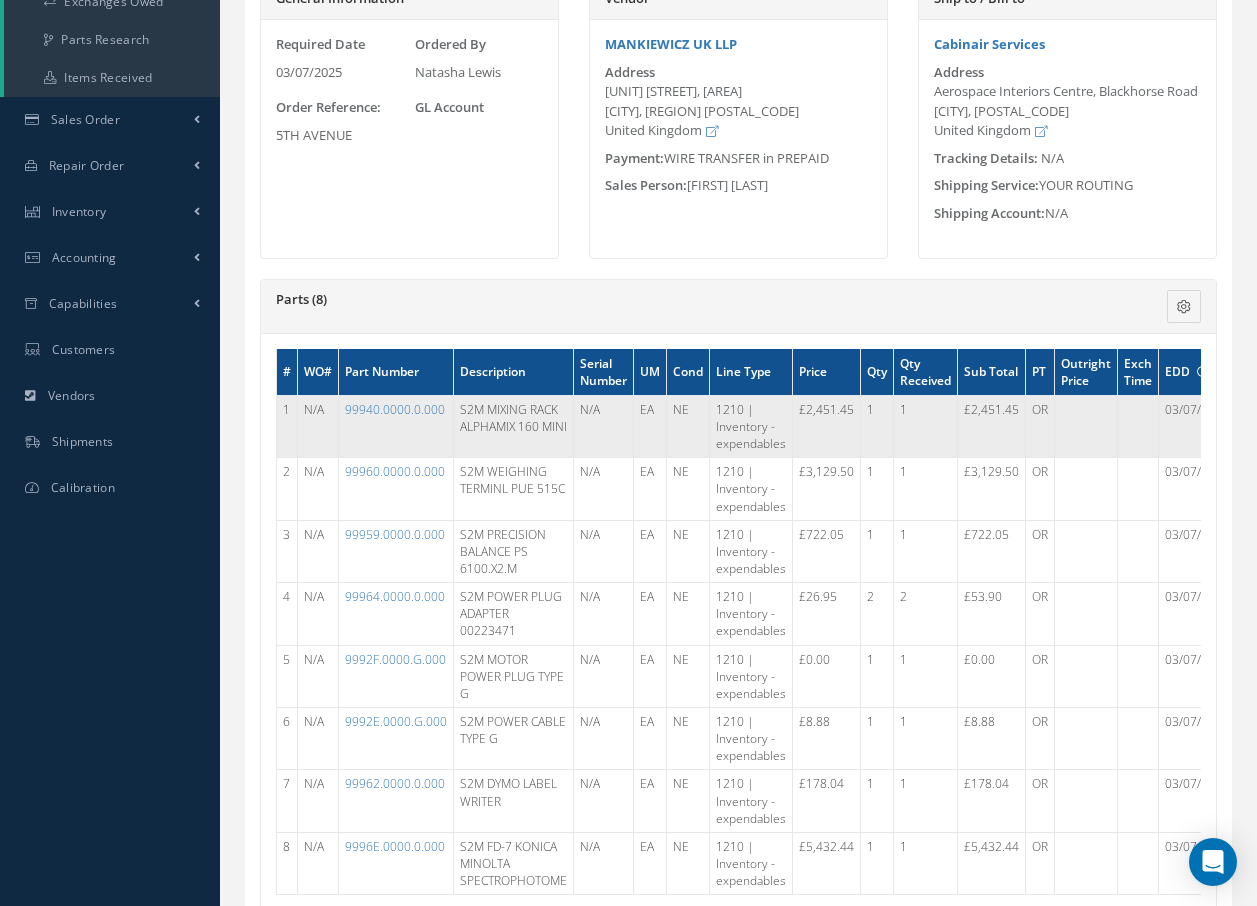 scroll, scrollTop: 400, scrollLeft: 0, axis: vertical 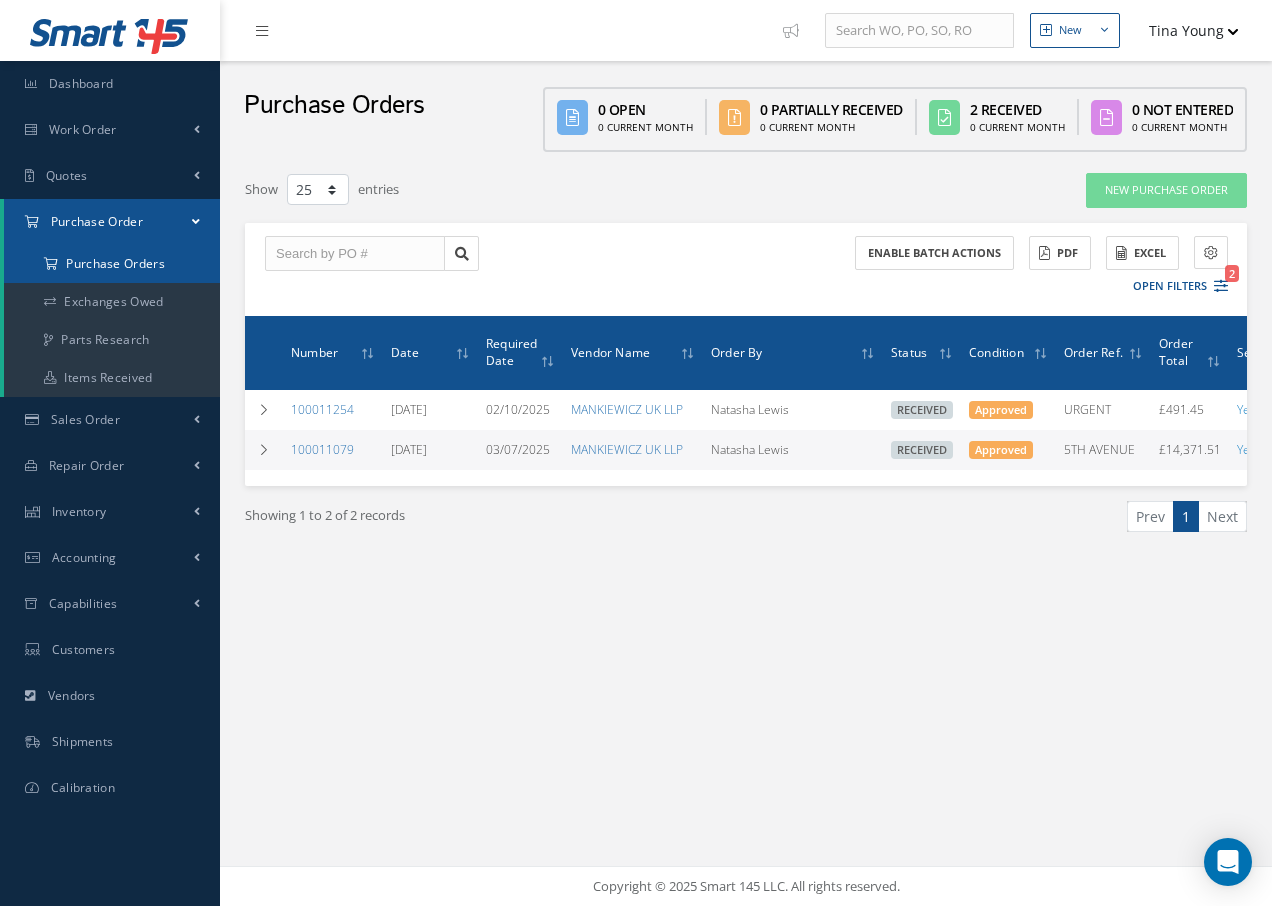click on "Purchase Orders" at bounding box center [112, 264] 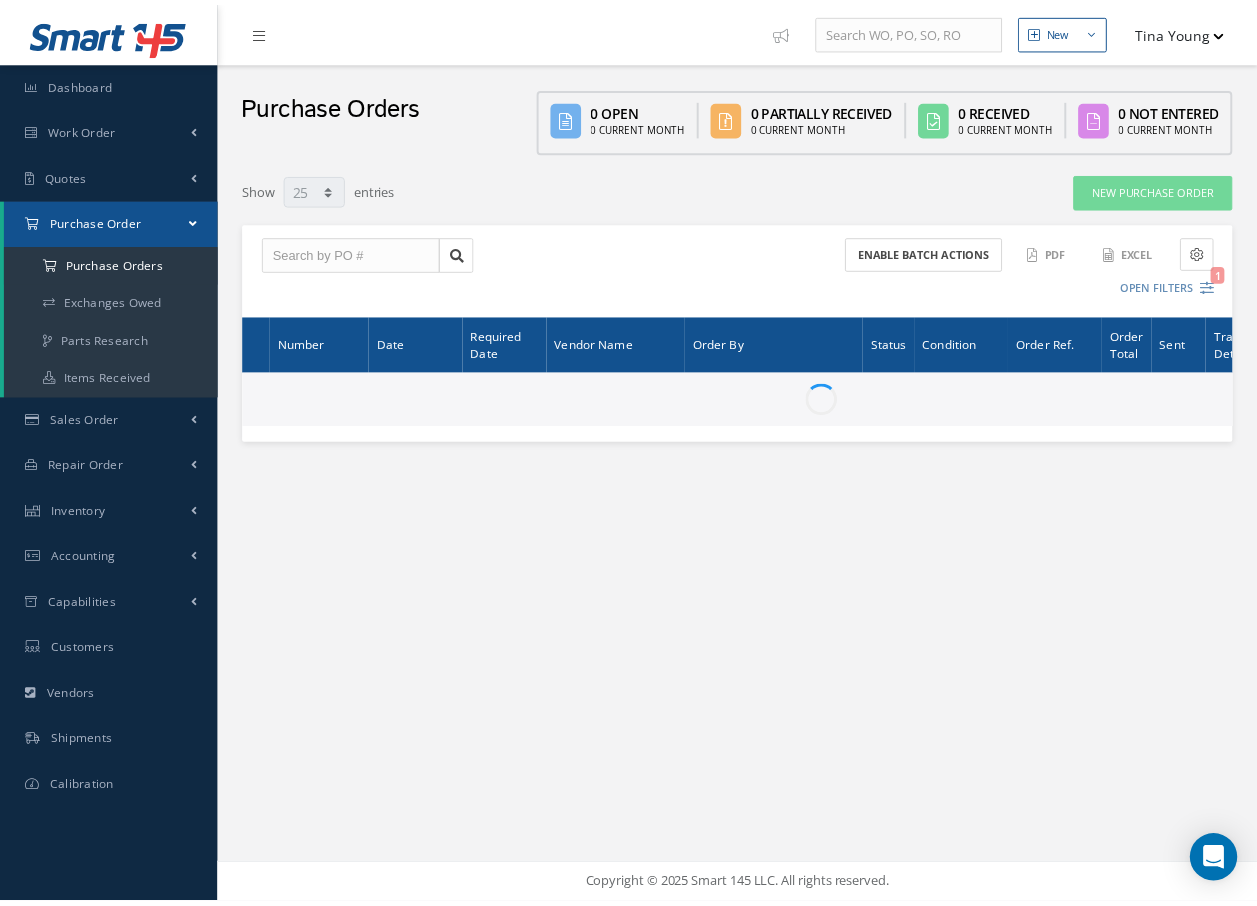 scroll, scrollTop: 0, scrollLeft: 0, axis: both 